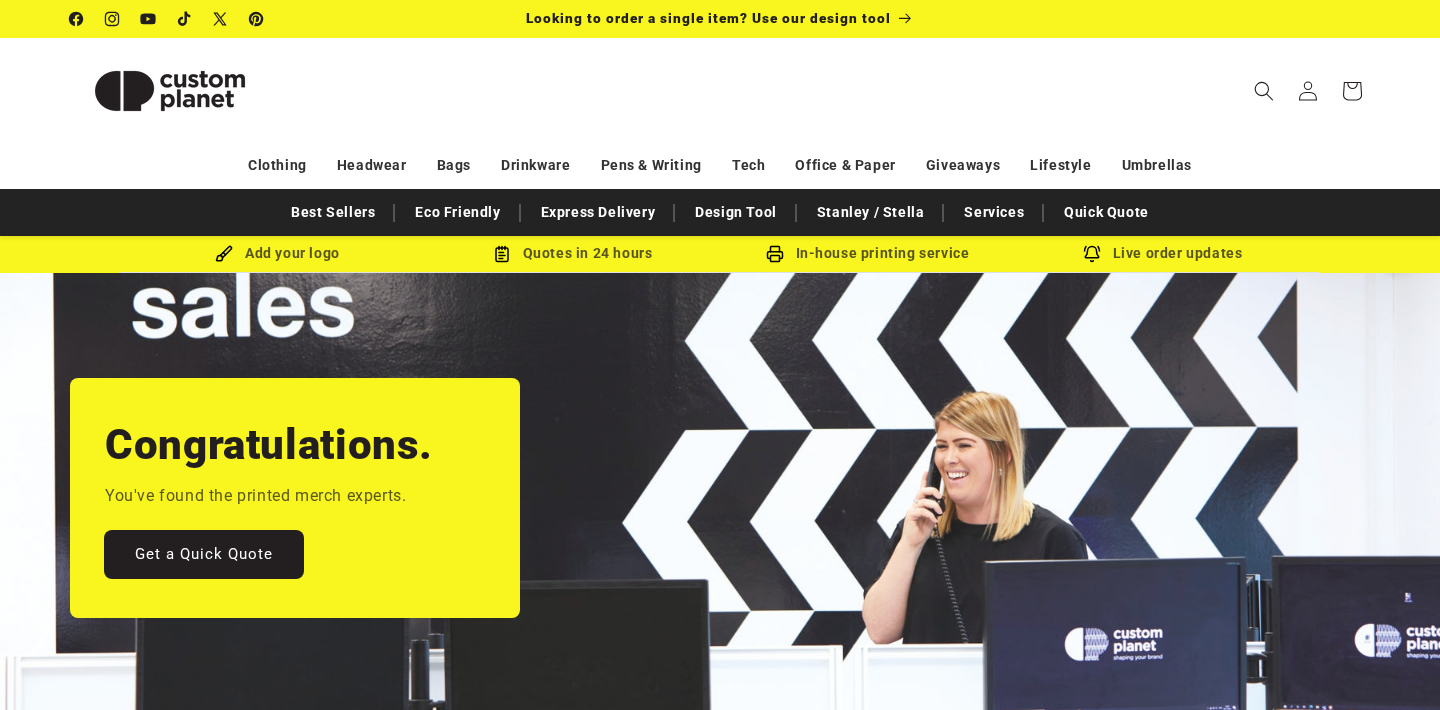 scroll, scrollTop: 0, scrollLeft: 0, axis: both 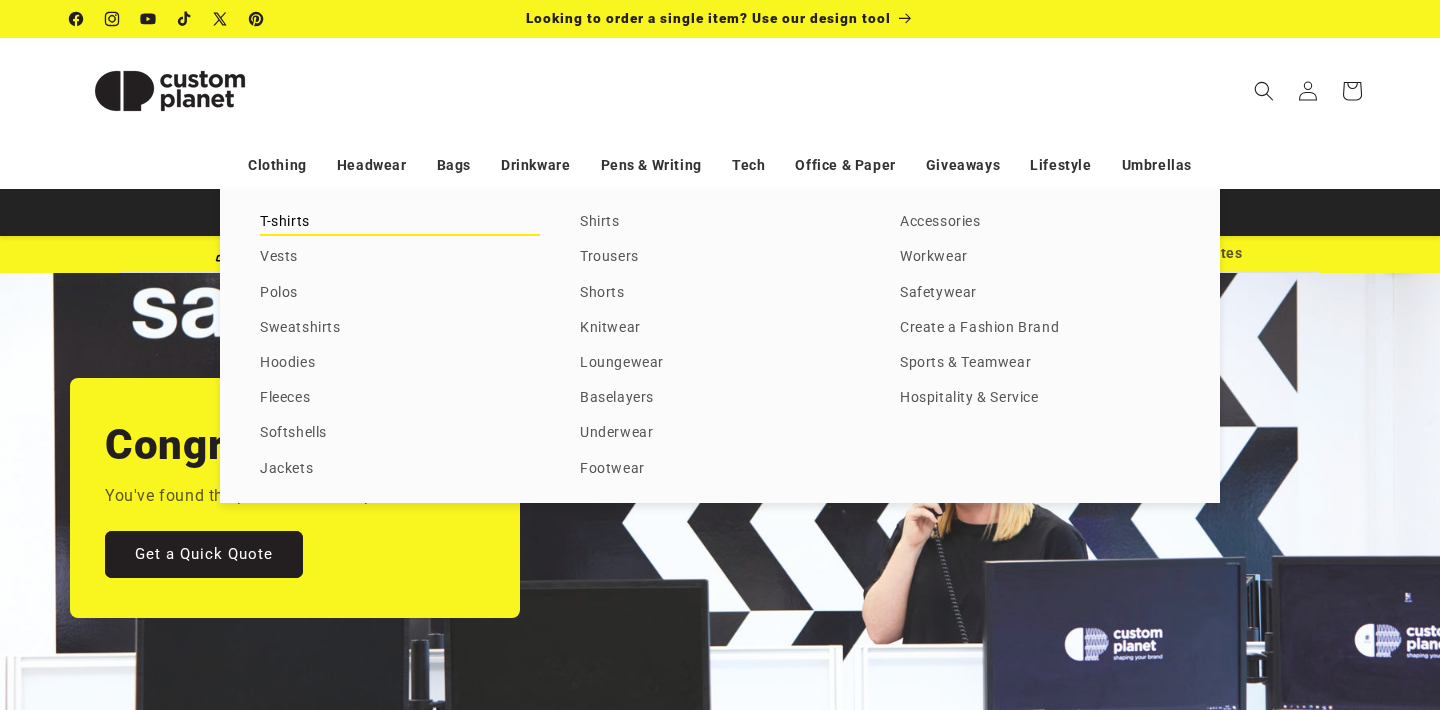 click on "T-shirts" at bounding box center (400, 222) 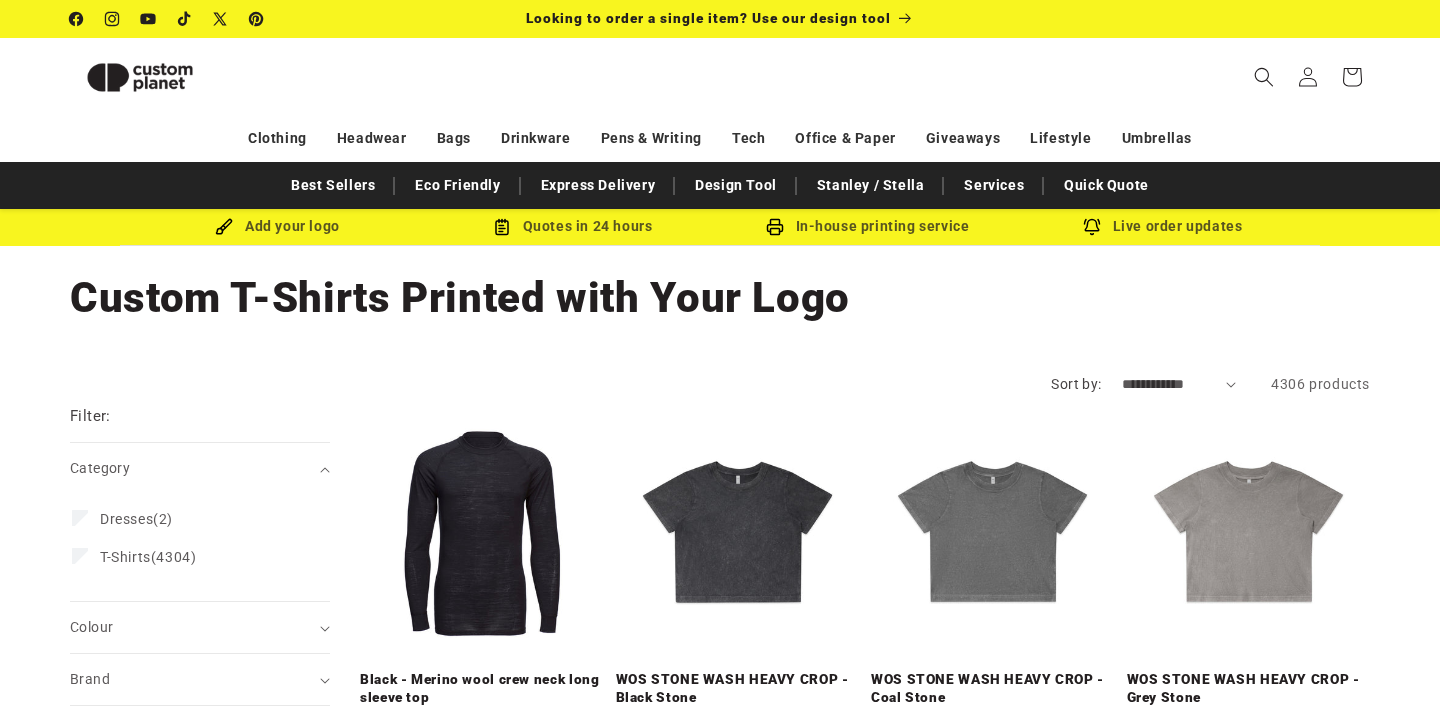 scroll, scrollTop: 331, scrollLeft: 0, axis: vertical 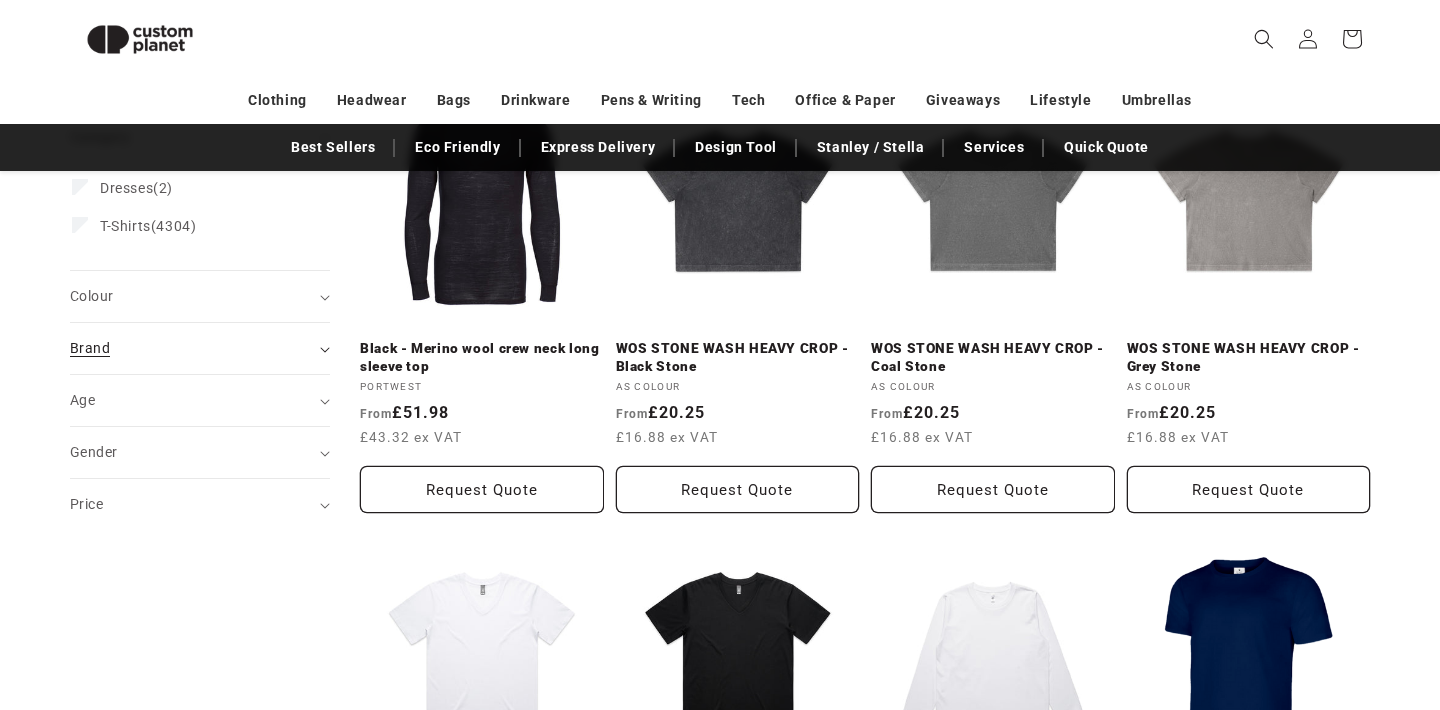 click on "Brand
(0)" at bounding box center (191, 348) 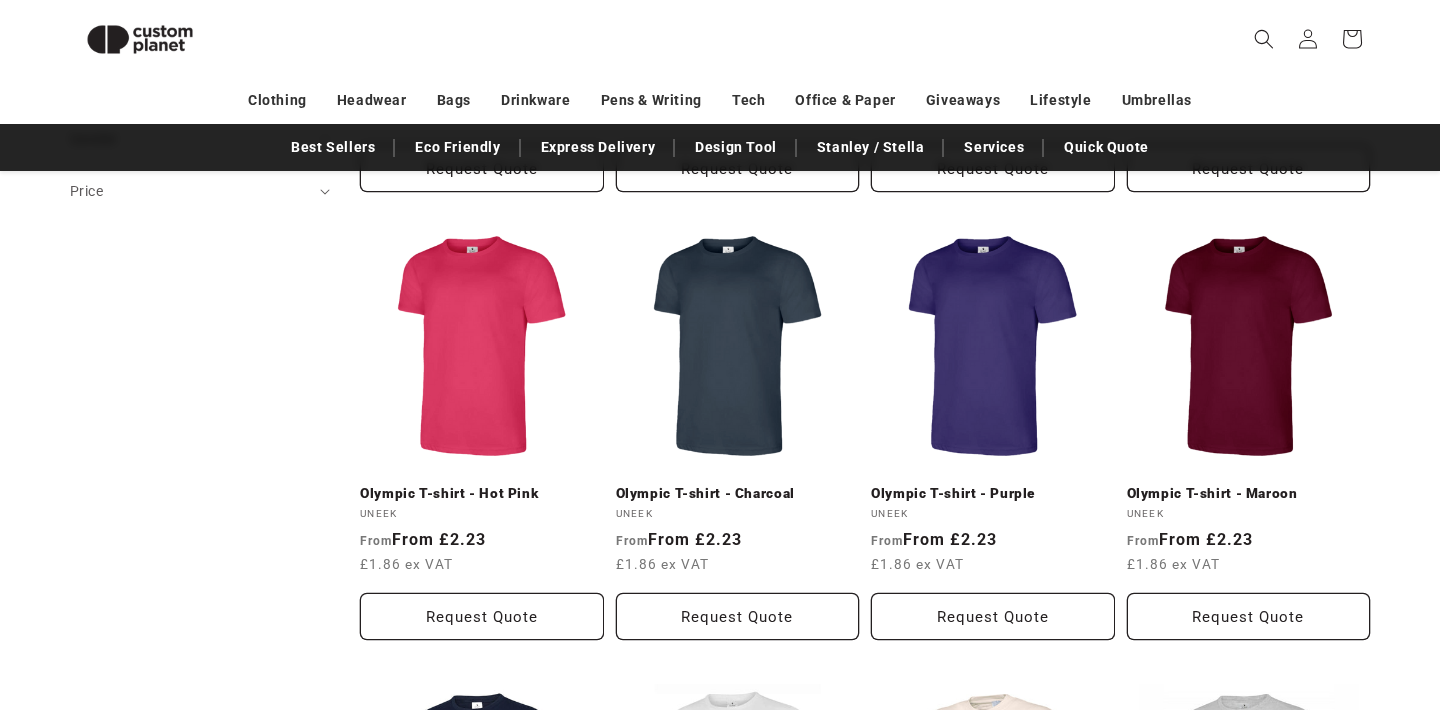 scroll, scrollTop: 616, scrollLeft: 0, axis: vertical 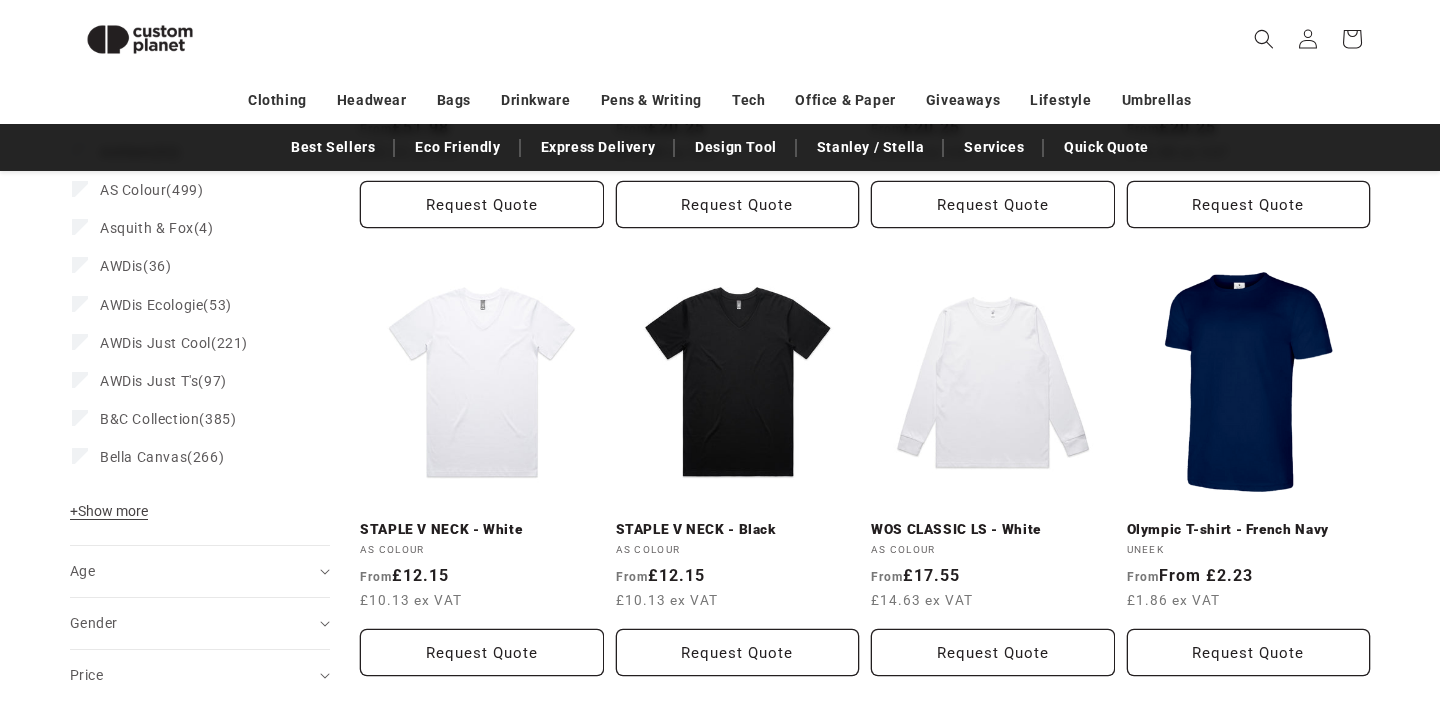 click on "Brand
adidas®  (2)
adidas® (2 products)
Anthem  (52)
Anthem (52 products)
AS Colour  (499)
AS Colour (499 products)
Asquith & Fox  (4)
Asquith & Fox (4 products)
AWDis" at bounding box center [200, 316] 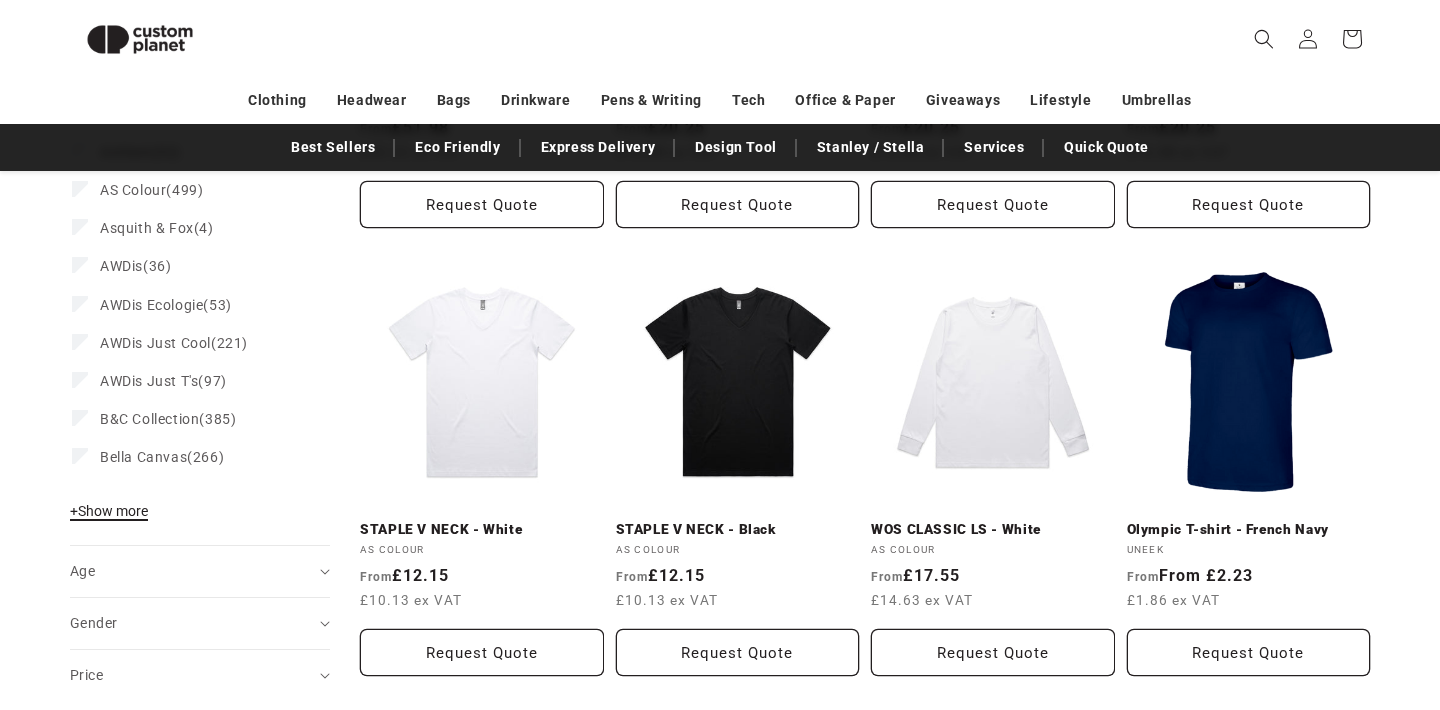click on "+  Show more
-  Show less" at bounding box center [112, 516] 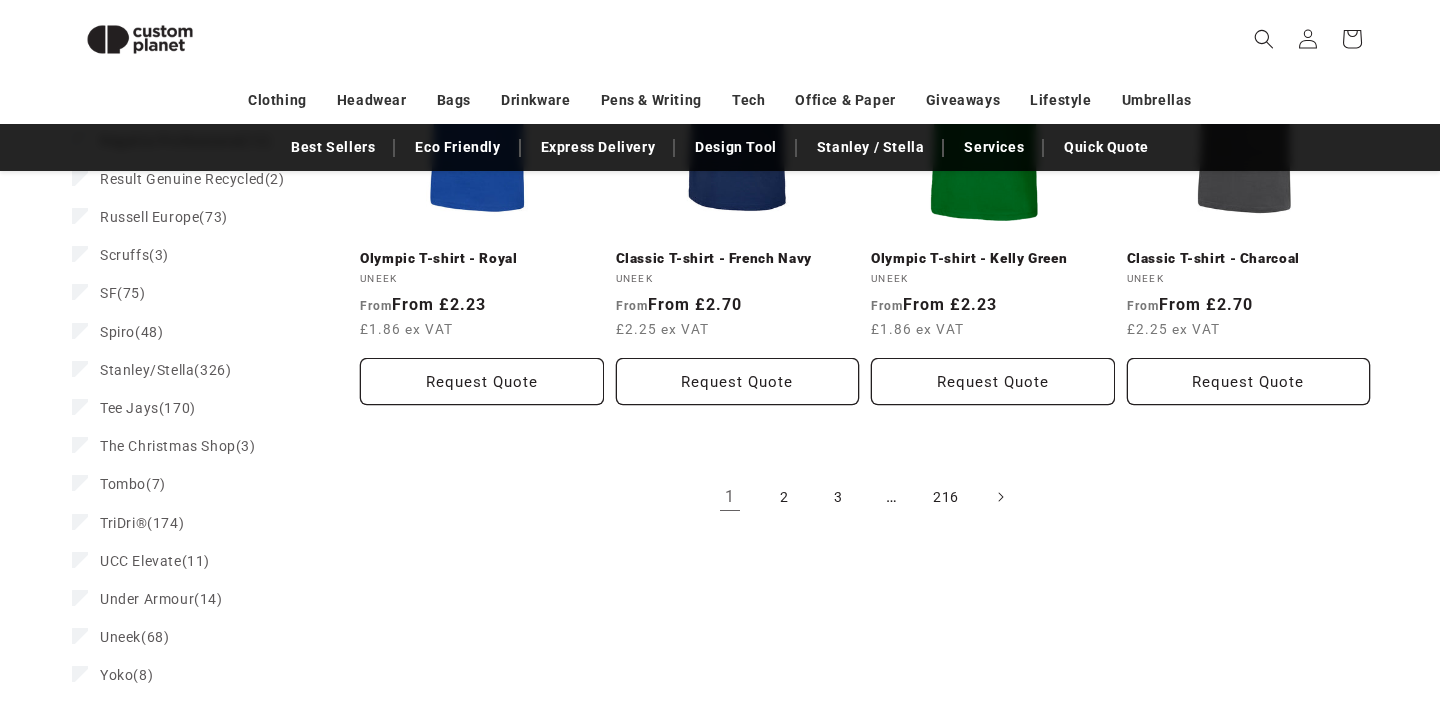 scroll, scrollTop: 2149, scrollLeft: 0, axis: vertical 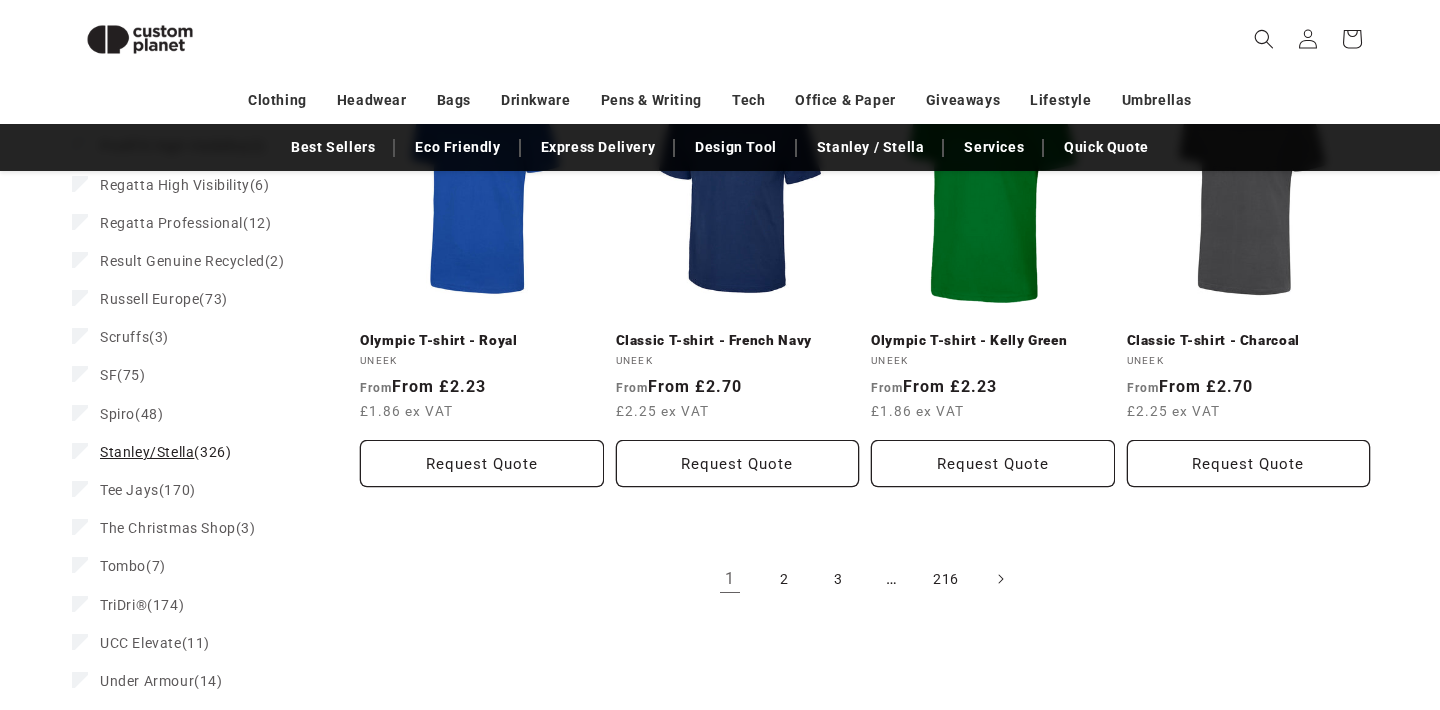 click on "Stanley/Stella  (326)" at bounding box center [165, 452] 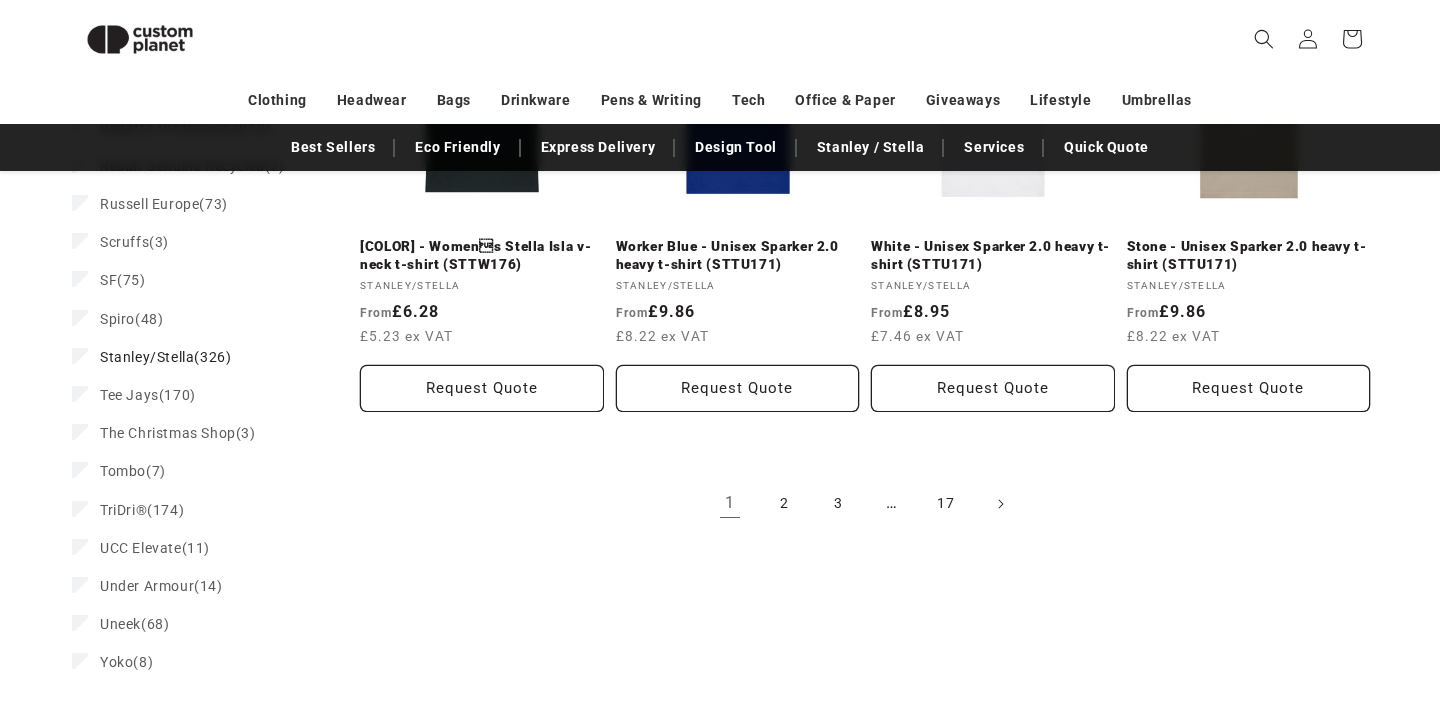 scroll, scrollTop: 2538, scrollLeft: 0, axis: vertical 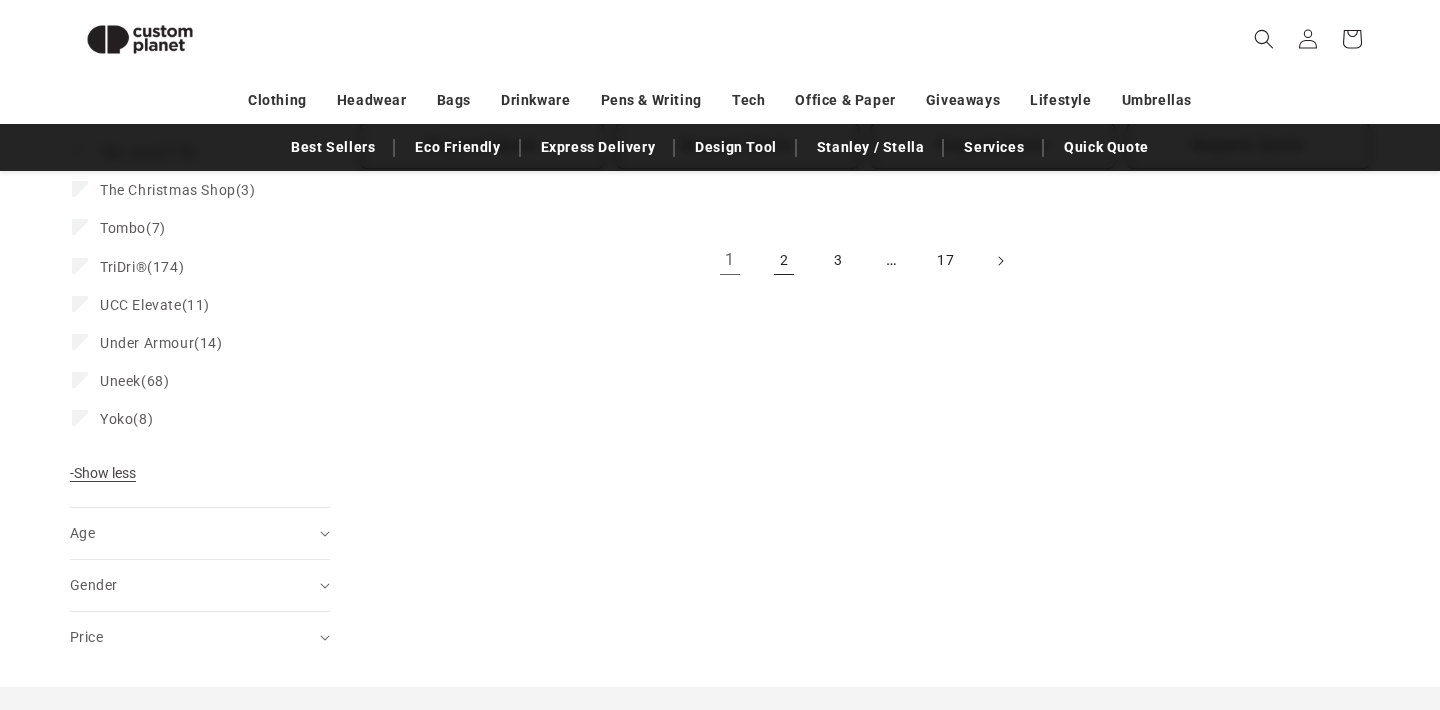 click on "2" at bounding box center [784, 261] 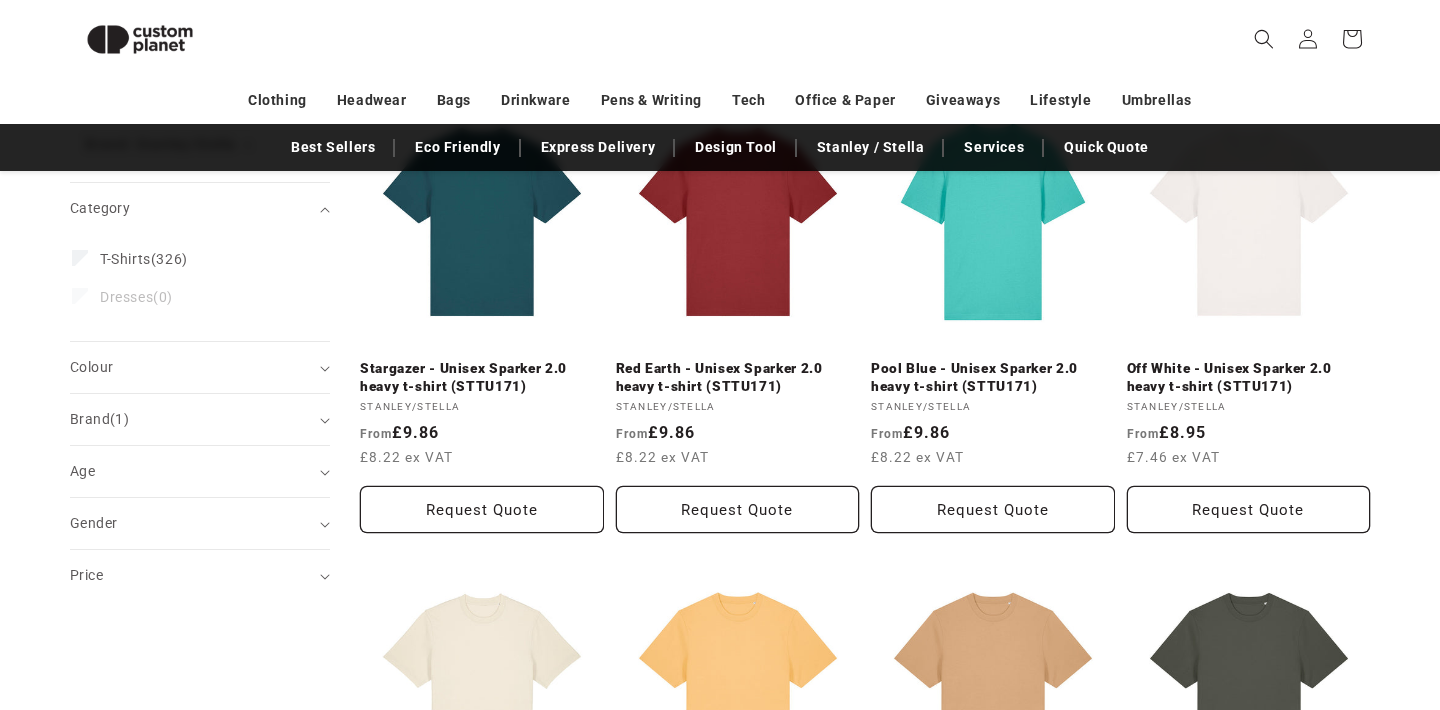 scroll, scrollTop: 625, scrollLeft: 0, axis: vertical 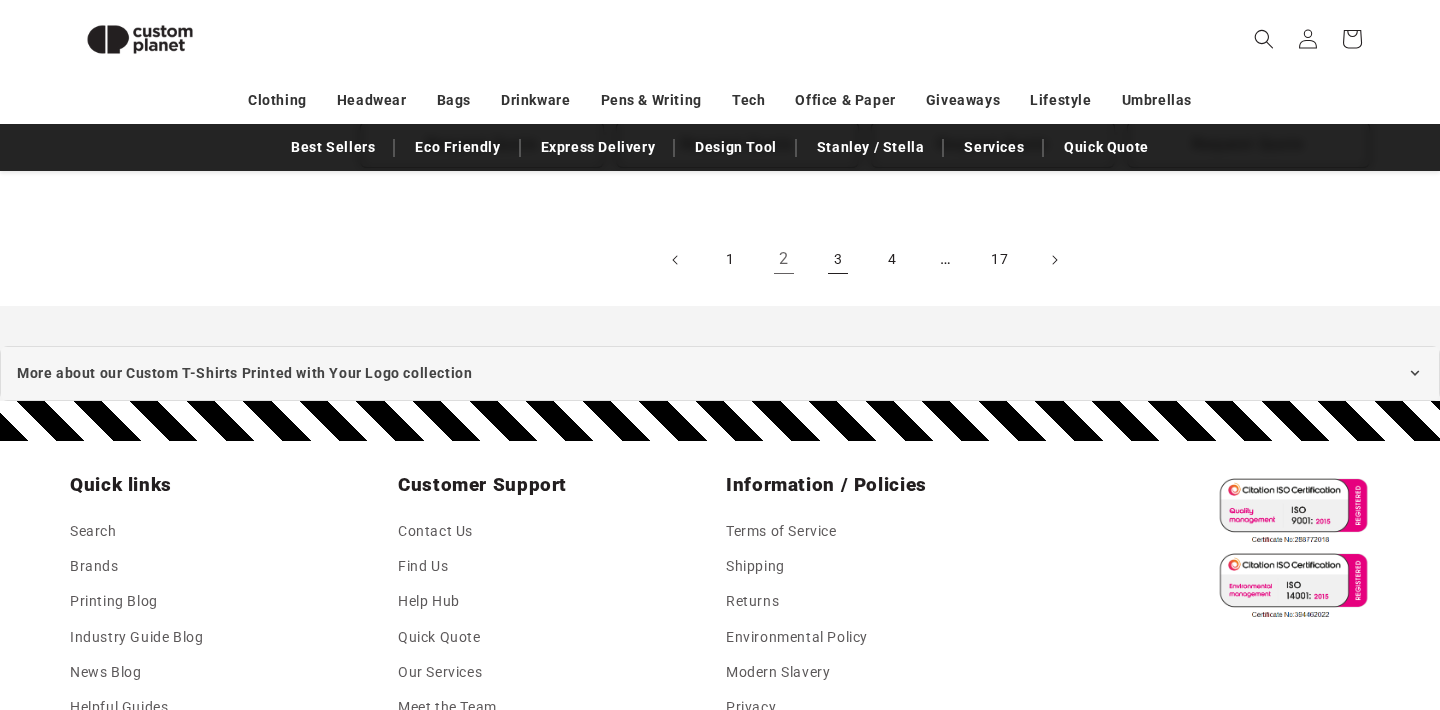 click on "3" at bounding box center (838, 260) 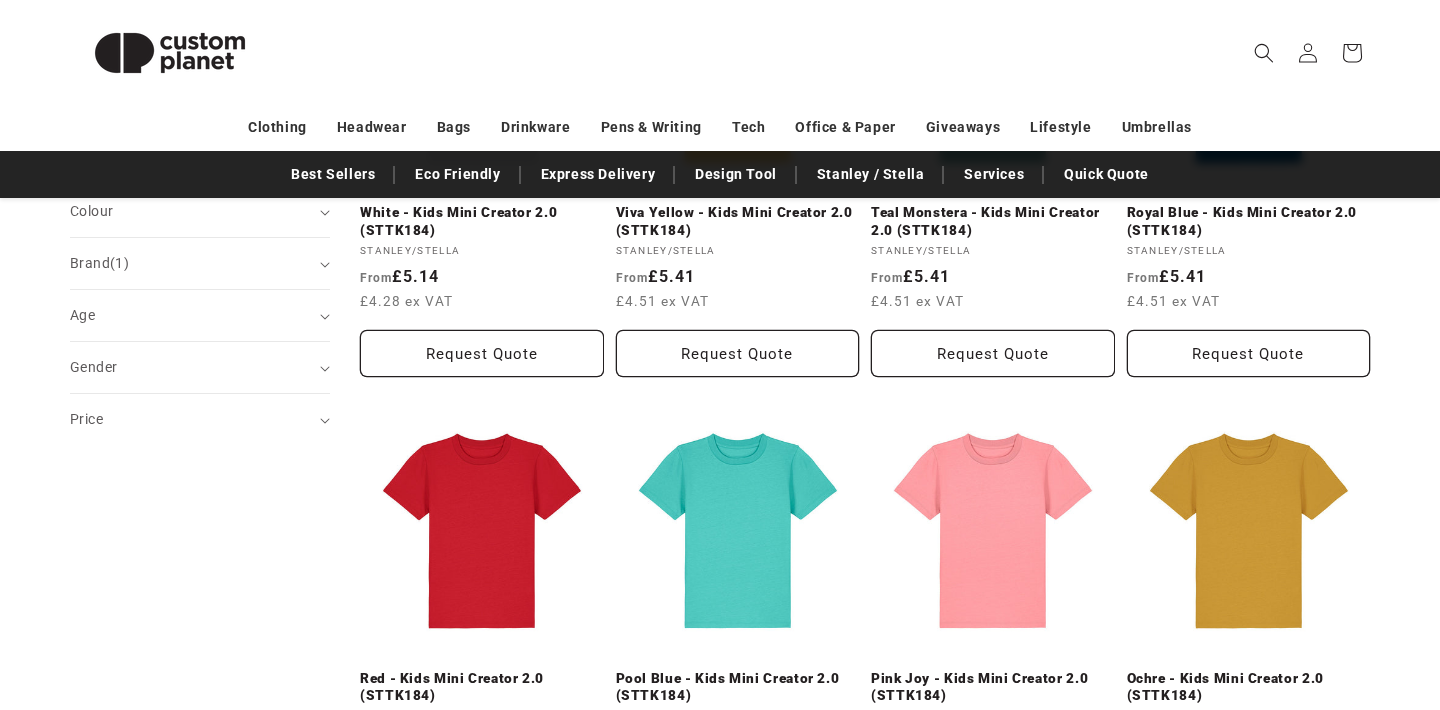 scroll, scrollTop: 494, scrollLeft: 0, axis: vertical 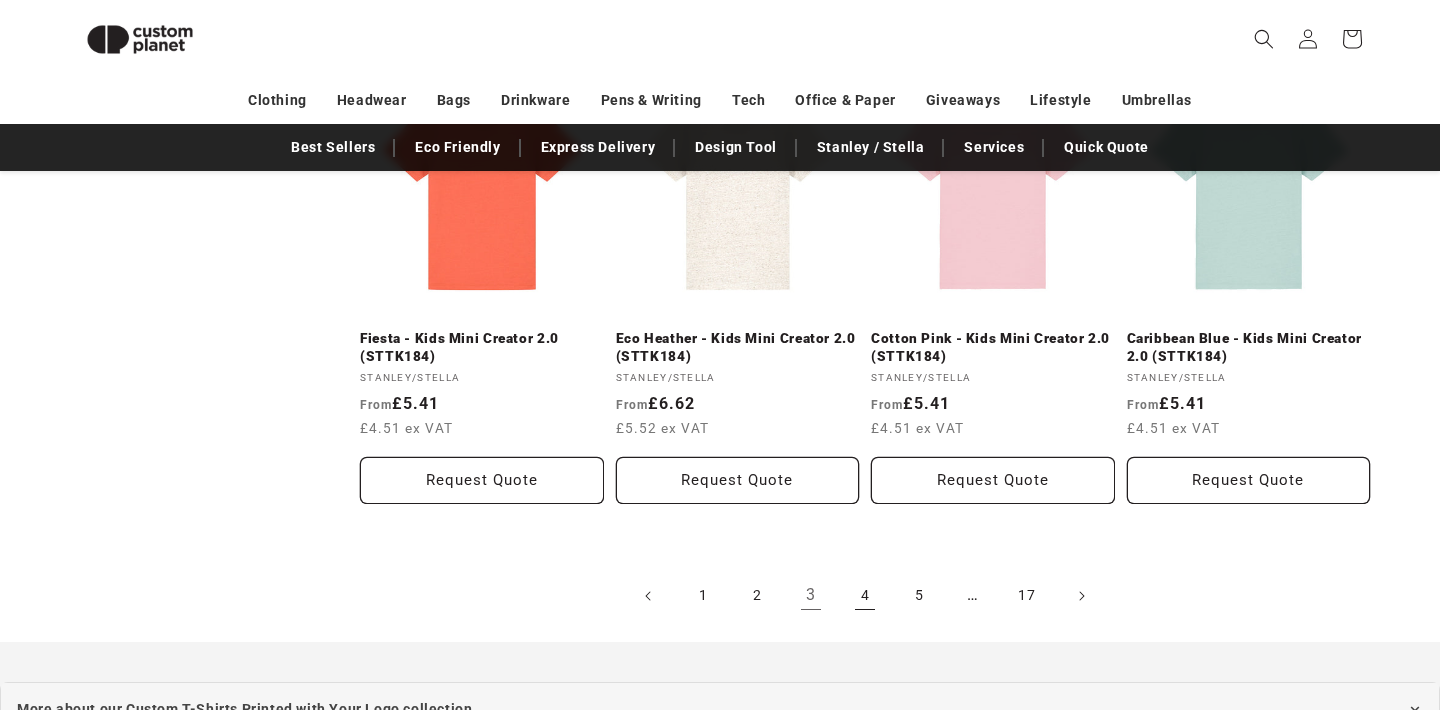 click on "4" at bounding box center (865, 596) 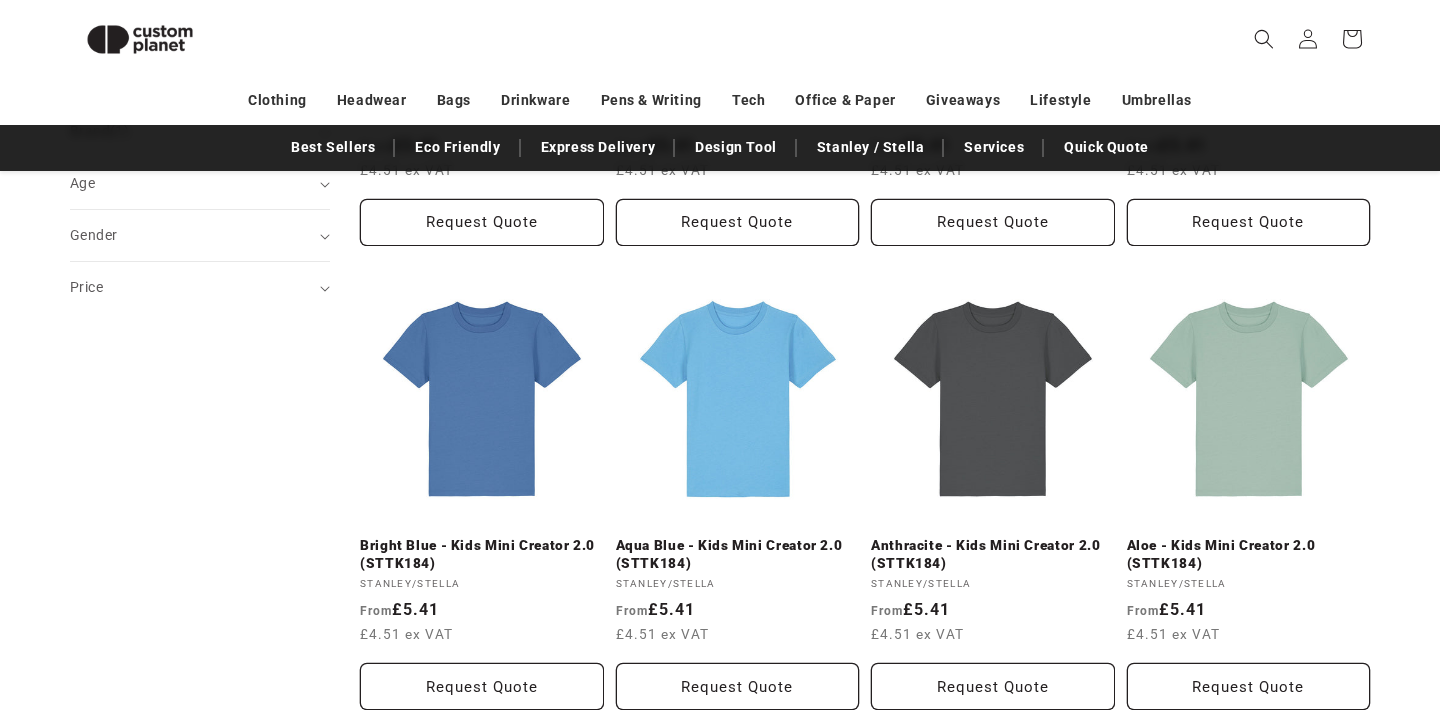scroll, scrollTop: 602, scrollLeft: 0, axis: vertical 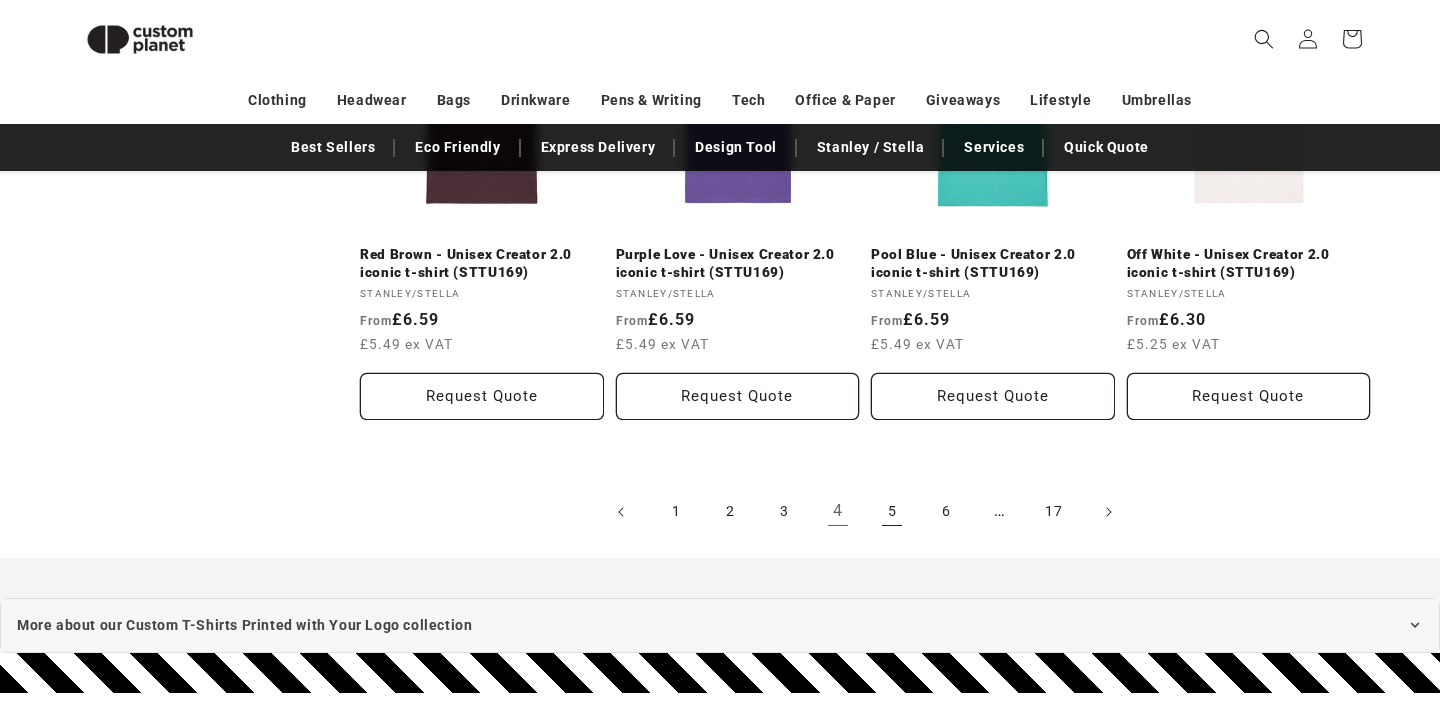 click on "5" at bounding box center [892, 512] 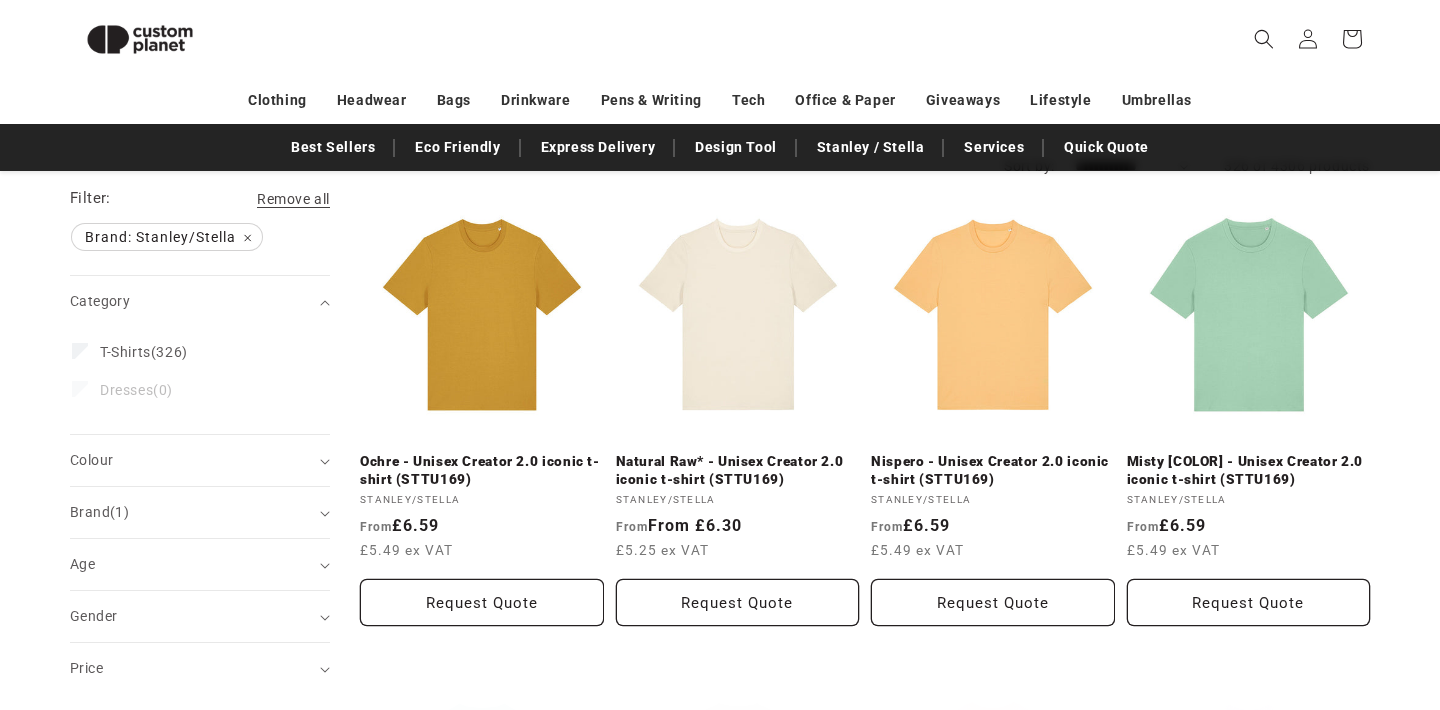 scroll, scrollTop: 218, scrollLeft: 0, axis: vertical 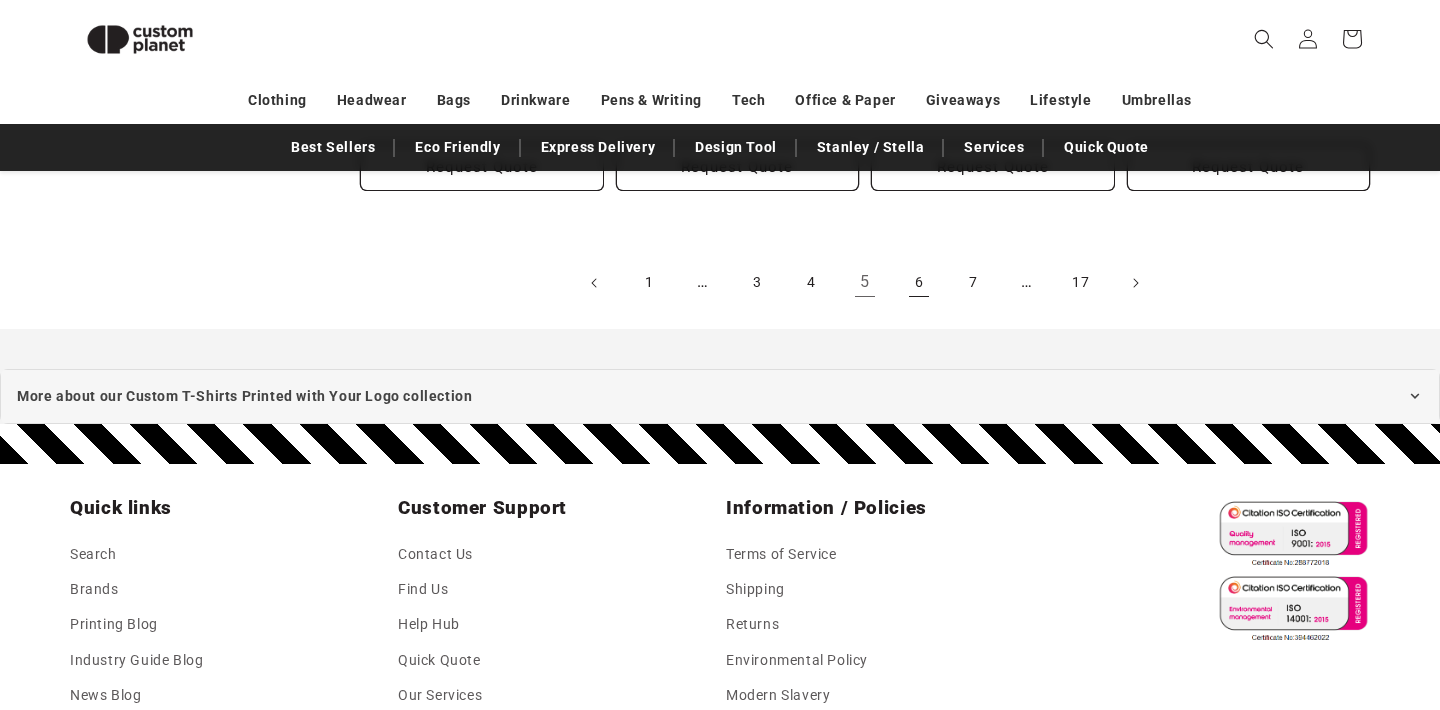 click on "6" at bounding box center (919, 283) 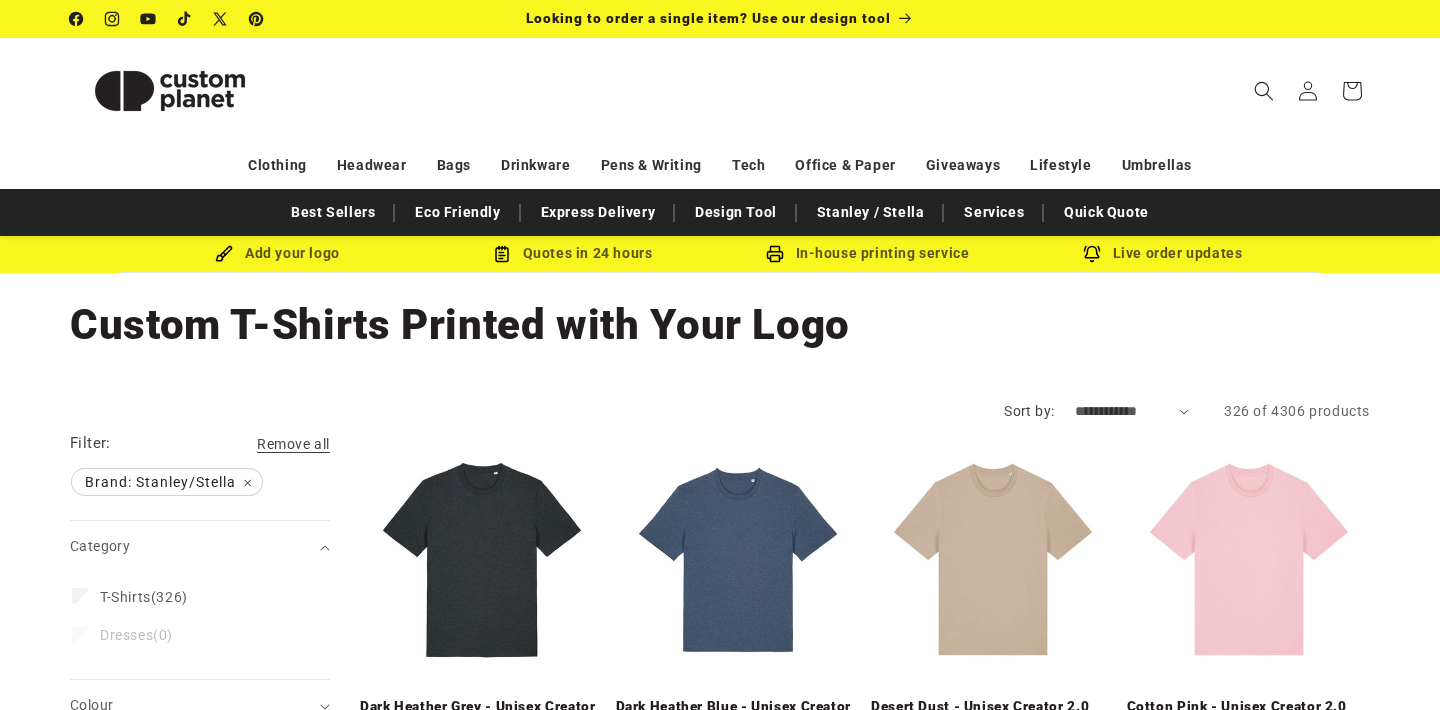 scroll, scrollTop: 243, scrollLeft: 0, axis: vertical 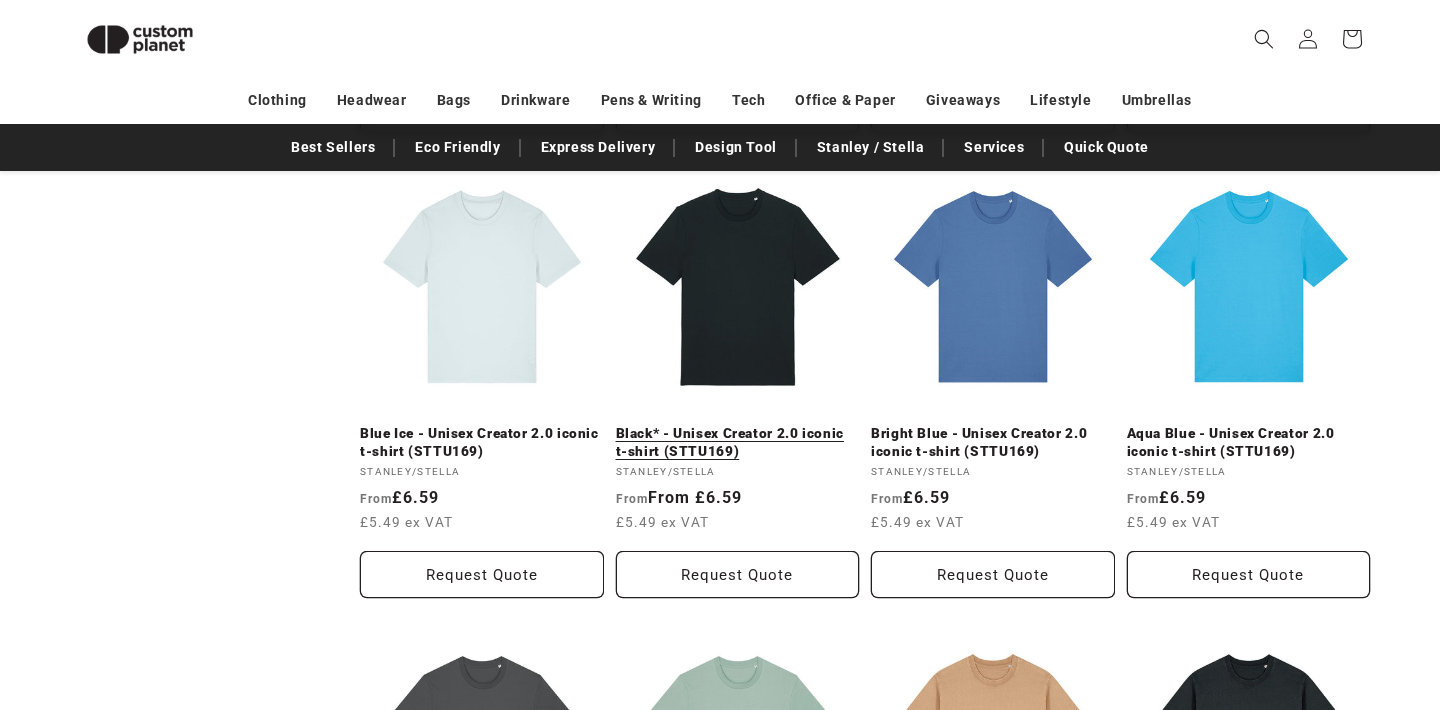 click on "Black* - Unisex Creator 2.0 iconic t-shirt (STTU169)" at bounding box center (738, 442) 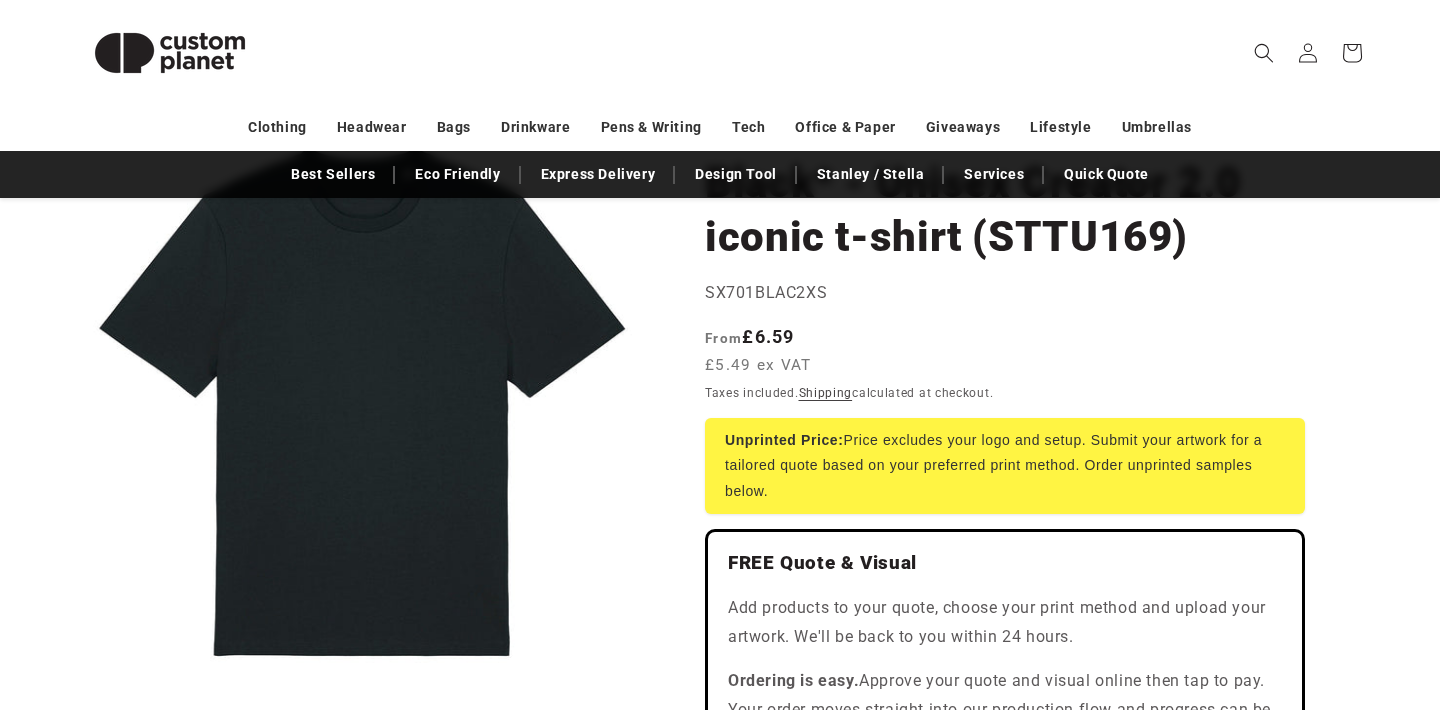 scroll, scrollTop: 200, scrollLeft: 0, axis: vertical 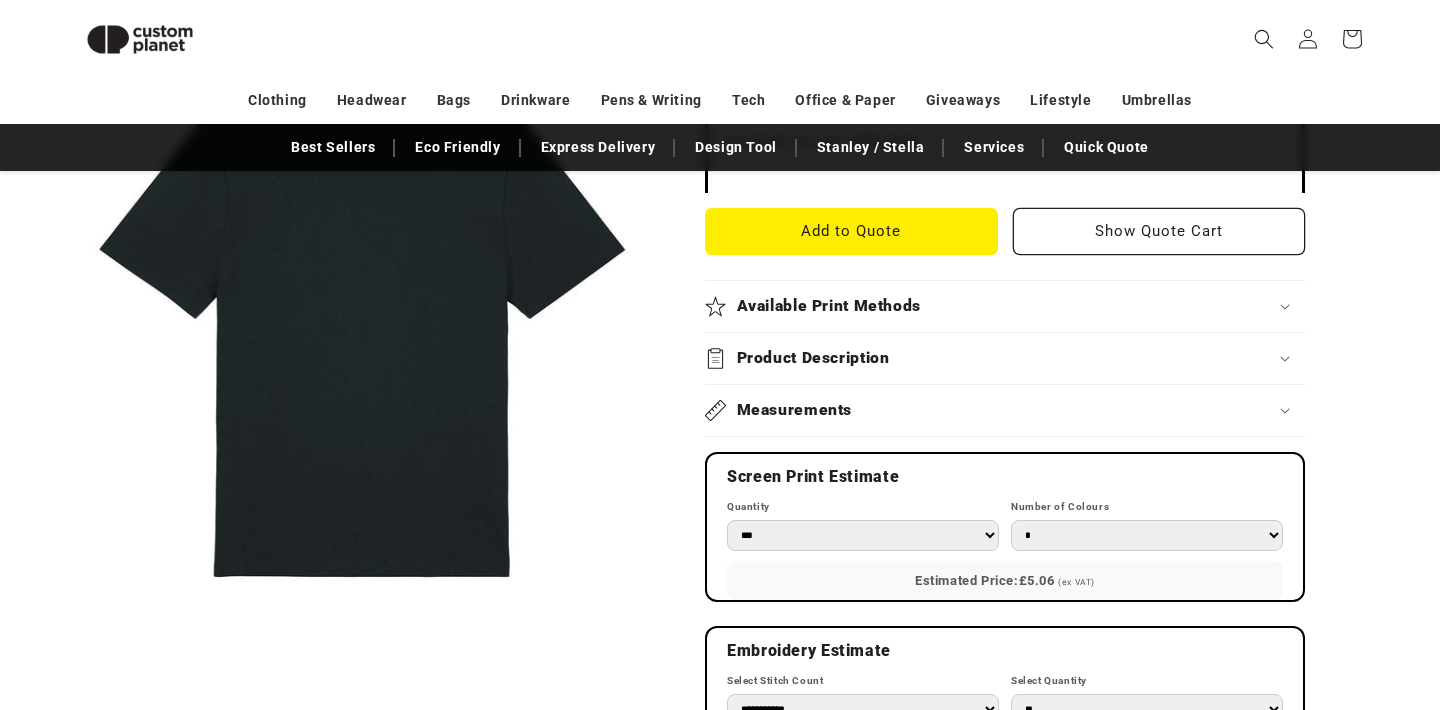 click on "Available Print Methods" at bounding box center [1005, 306] 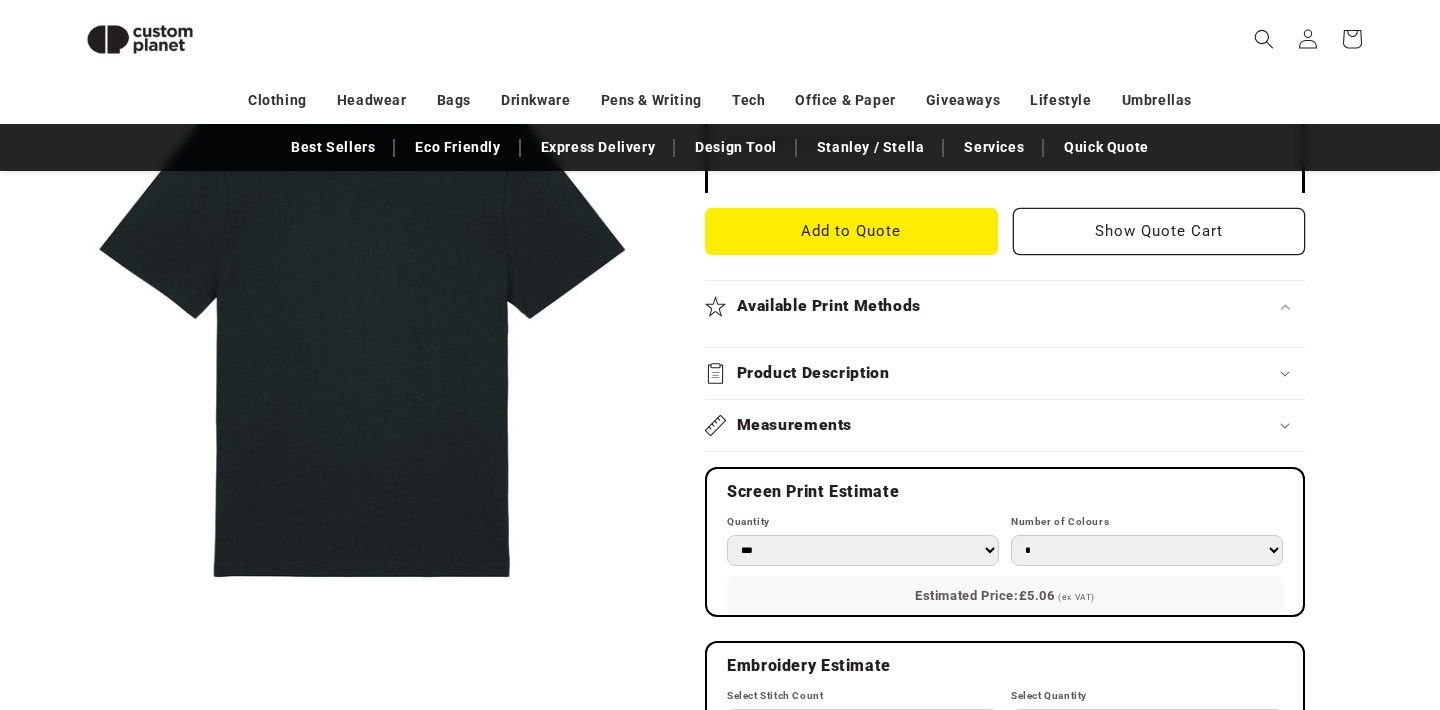 click on "Available Print Methods" at bounding box center [1005, 306] 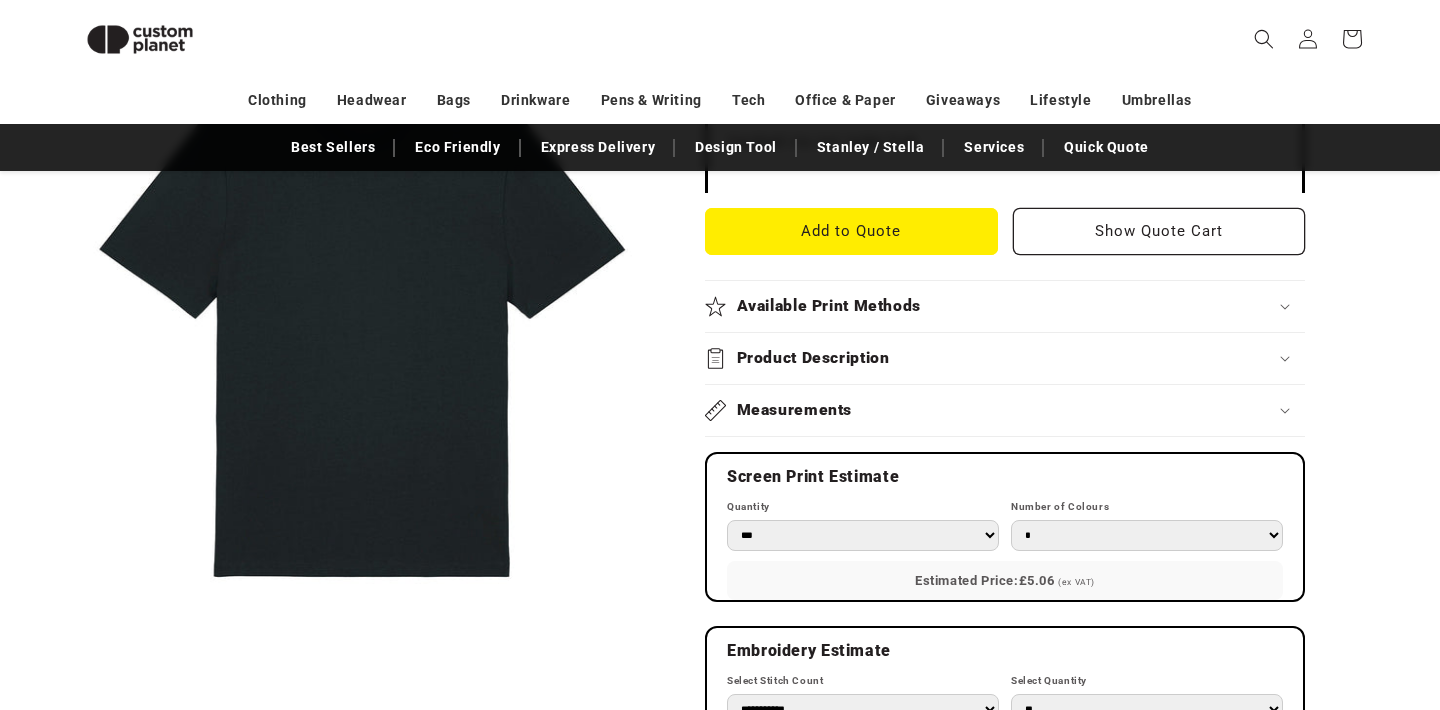 click on "Available Print Methods" at bounding box center (1005, 306) 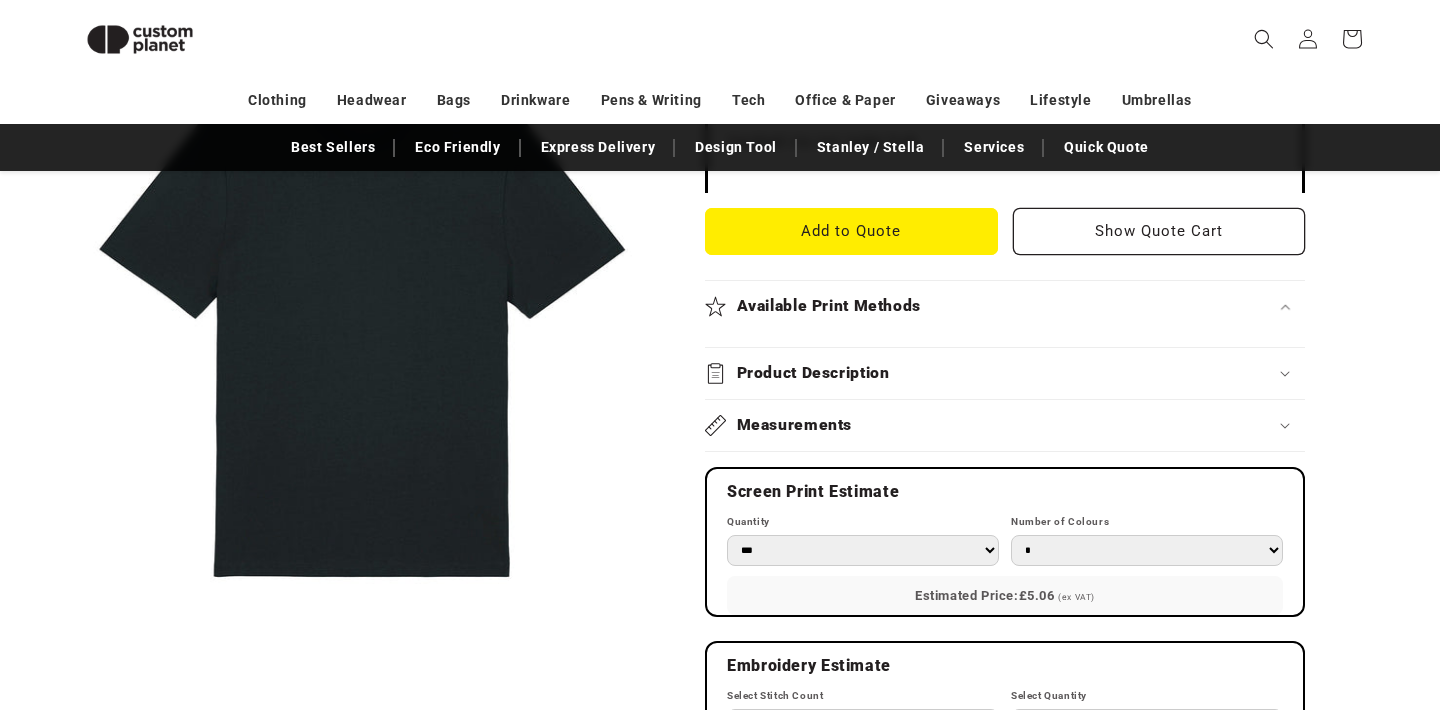 click on "Available Print Methods" at bounding box center (1005, 306) 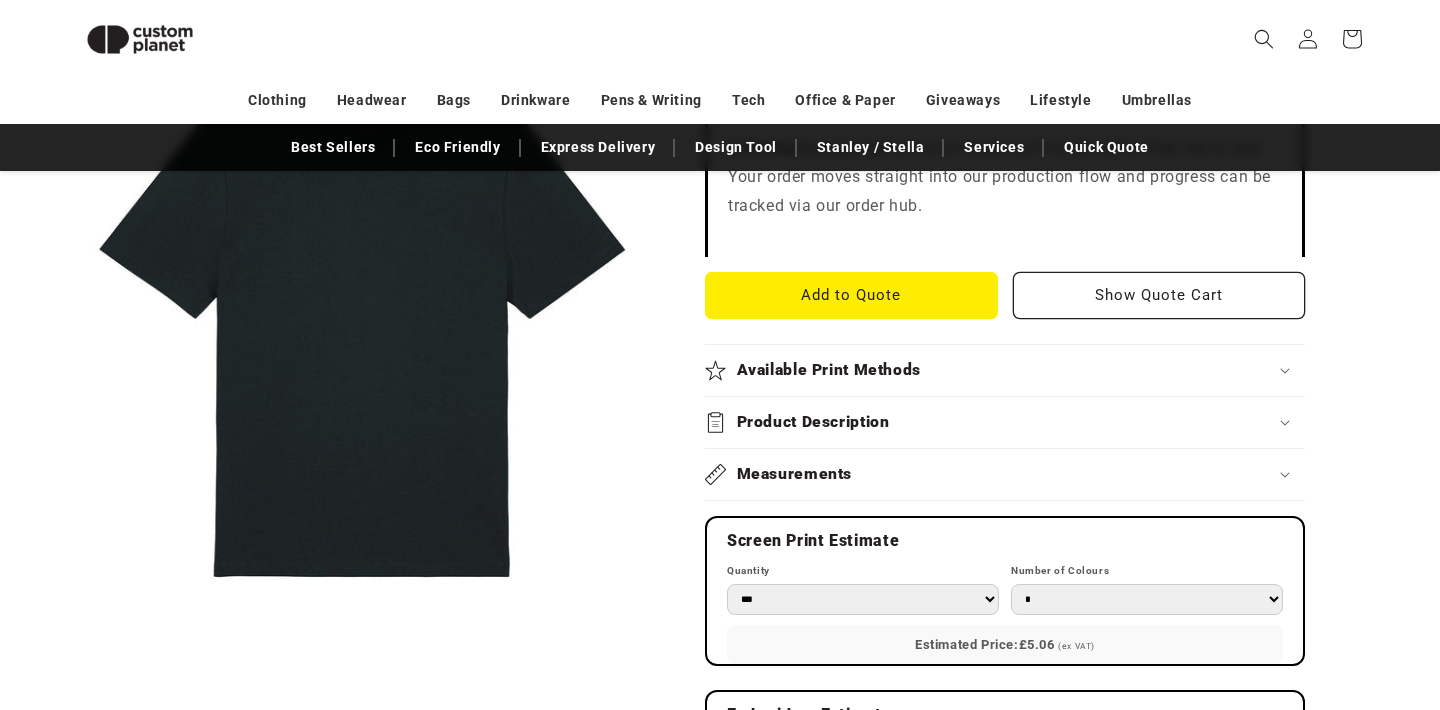 scroll, scrollTop: 732, scrollLeft: 0, axis: vertical 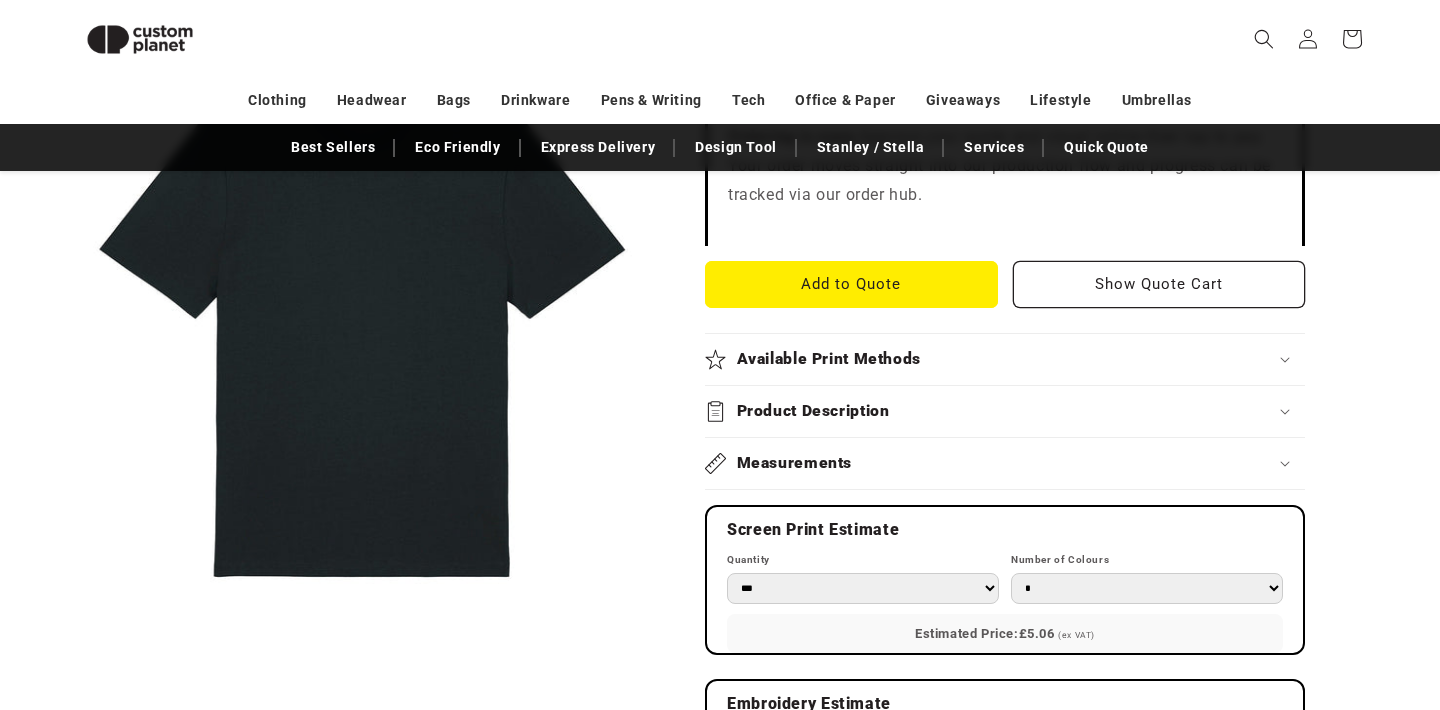 click on "Measurements" at bounding box center (1005, 463) 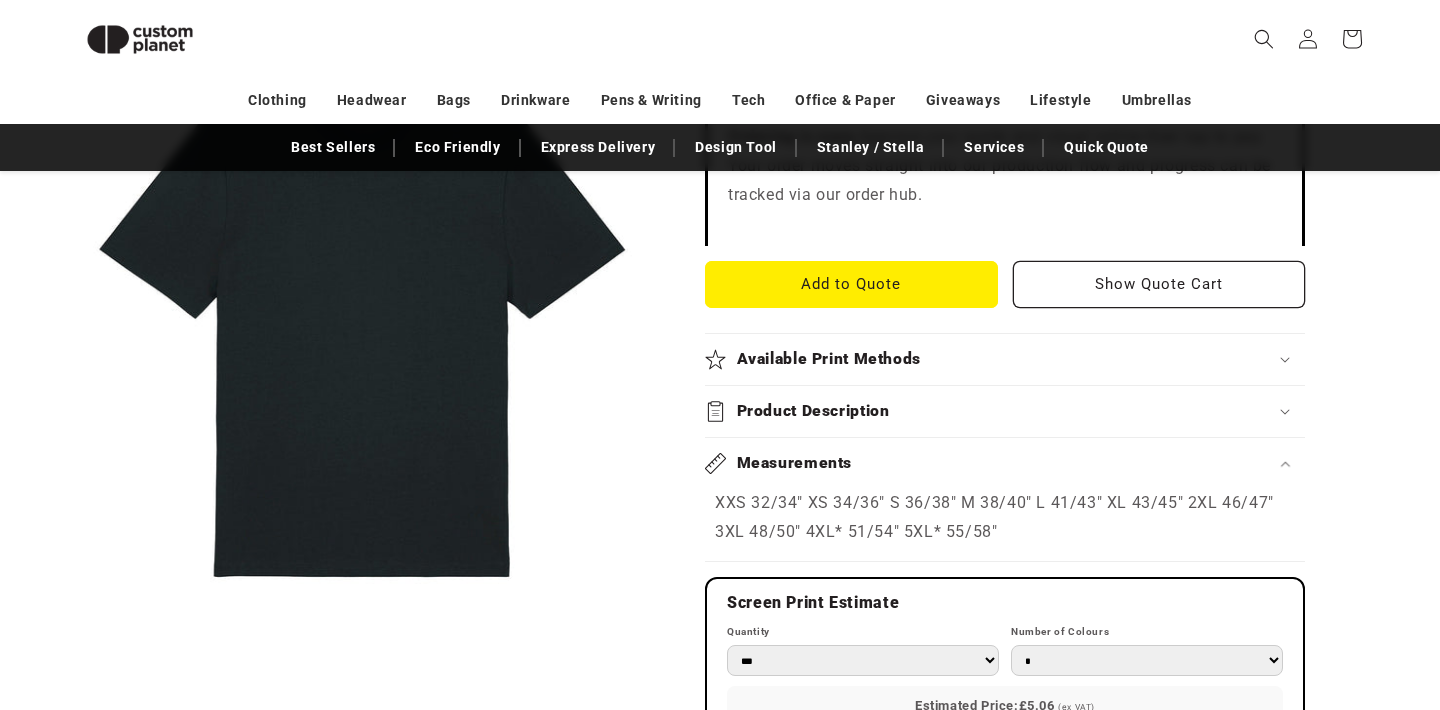 click on "Measurements" at bounding box center [1005, 463] 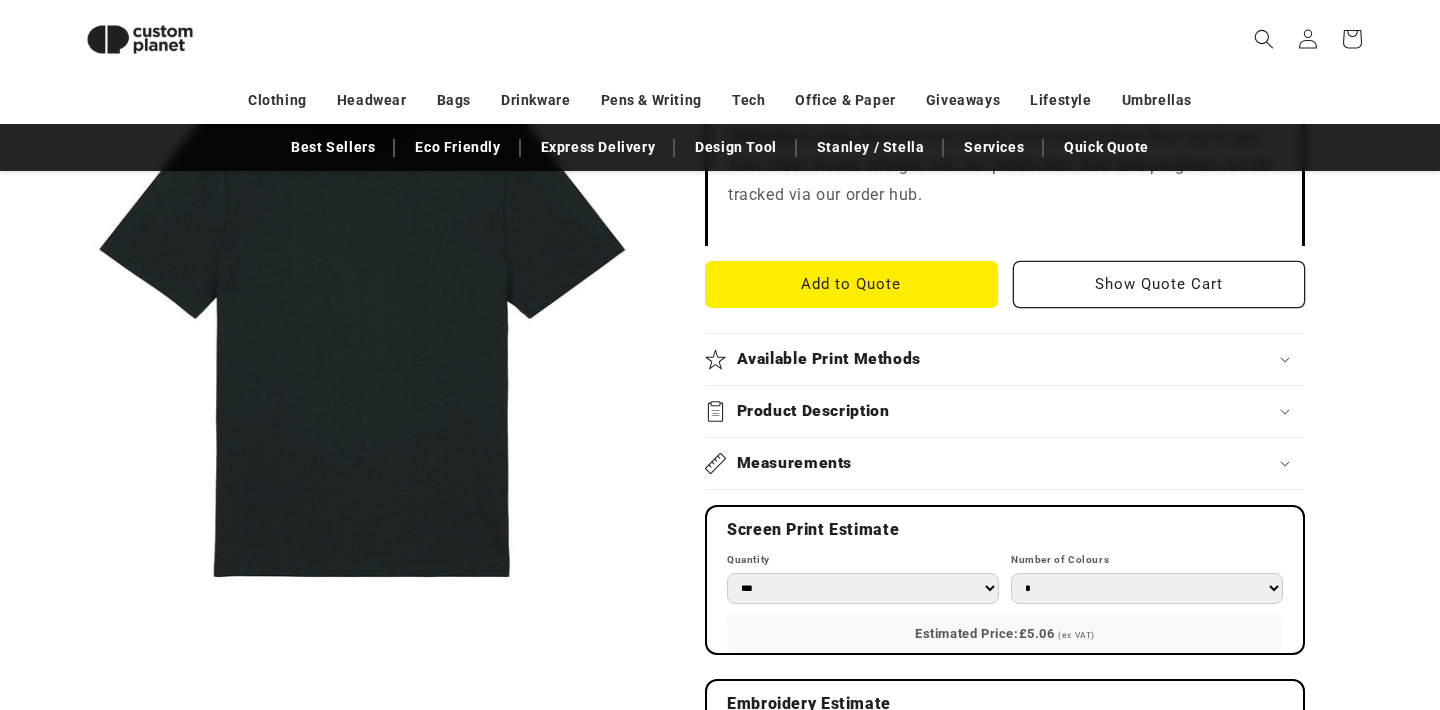 click on "Product Description" at bounding box center [1005, 411] 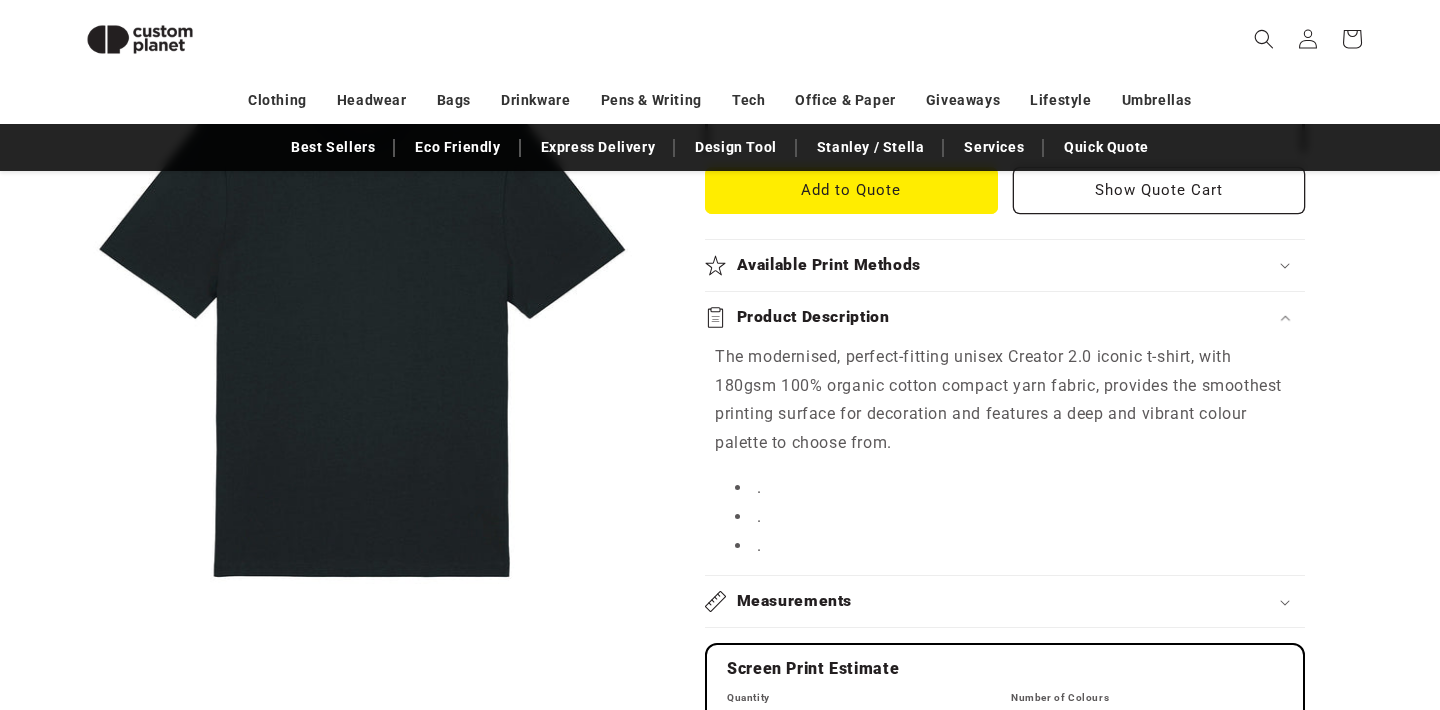 scroll, scrollTop: 835, scrollLeft: 0, axis: vertical 